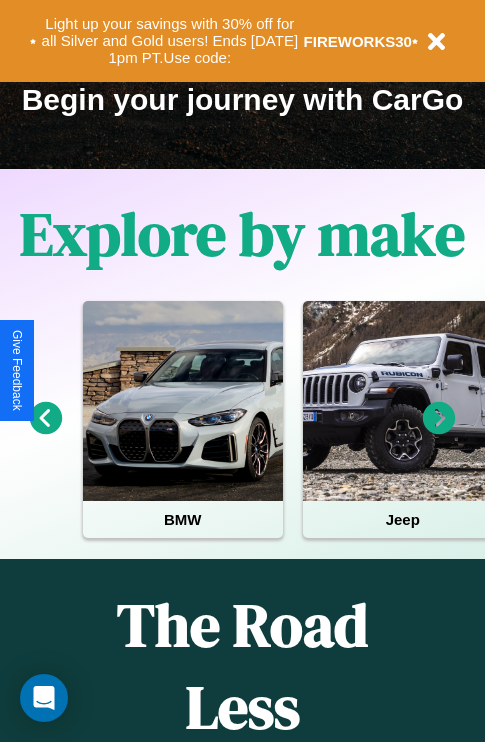 scroll, scrollTop: 308, scrollLeft: 0, axis: vertical 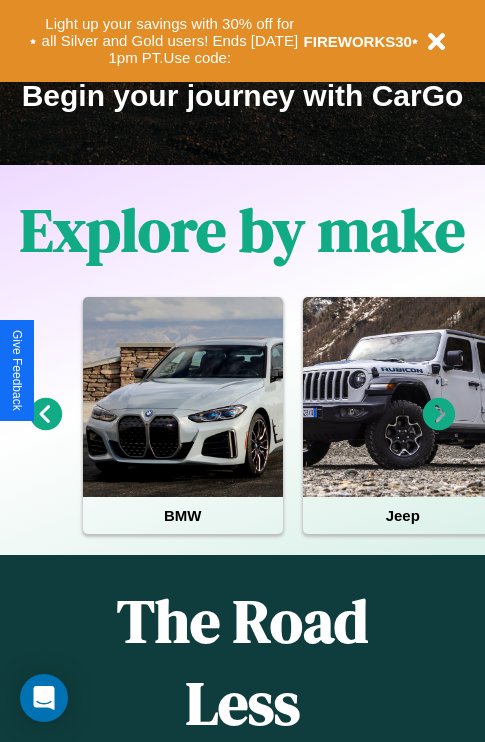 click 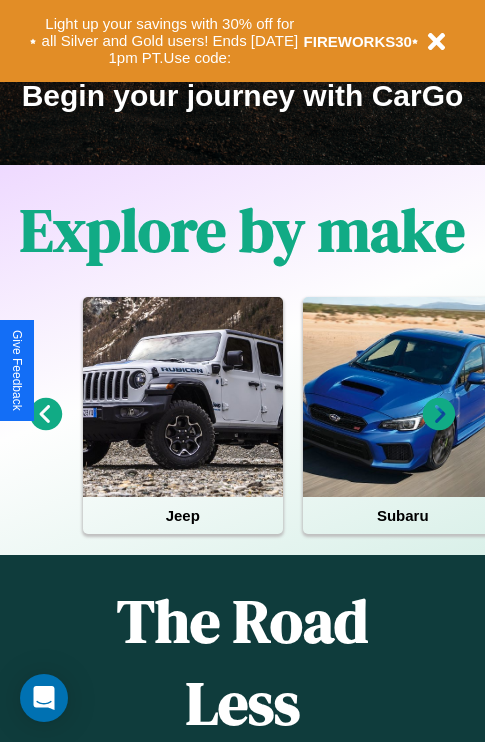 click 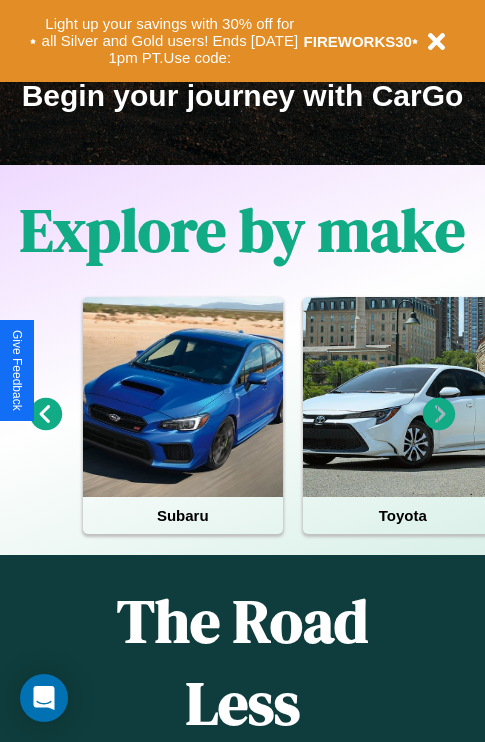 click 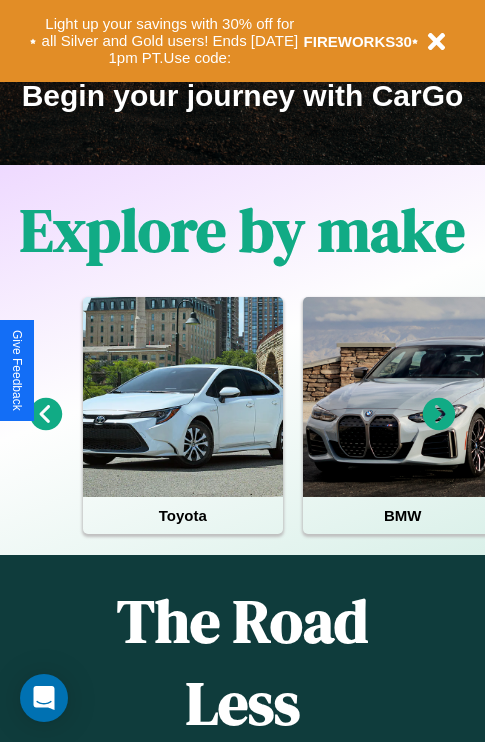 click 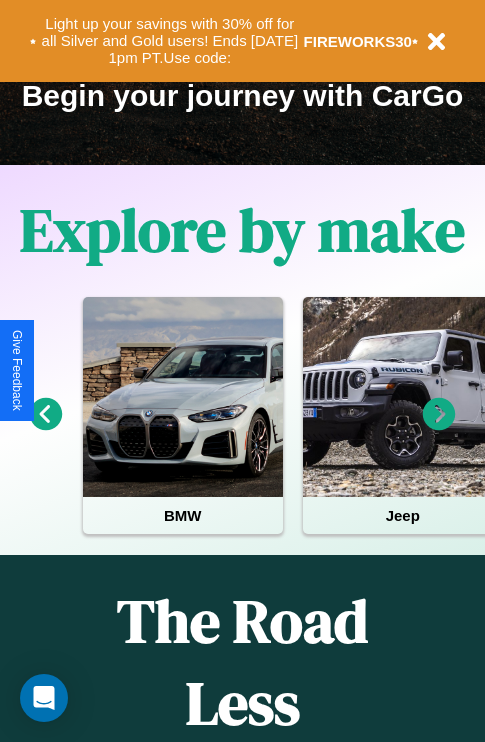 click 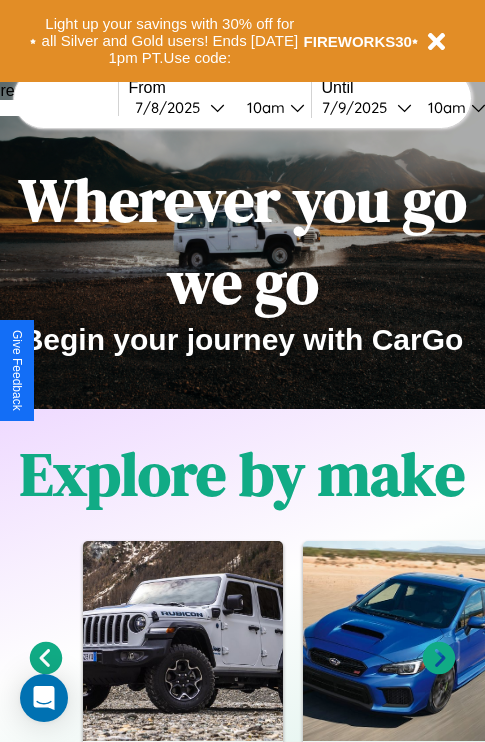 scroll, scrollTop: 0, scrollLeft: 0, axis: both 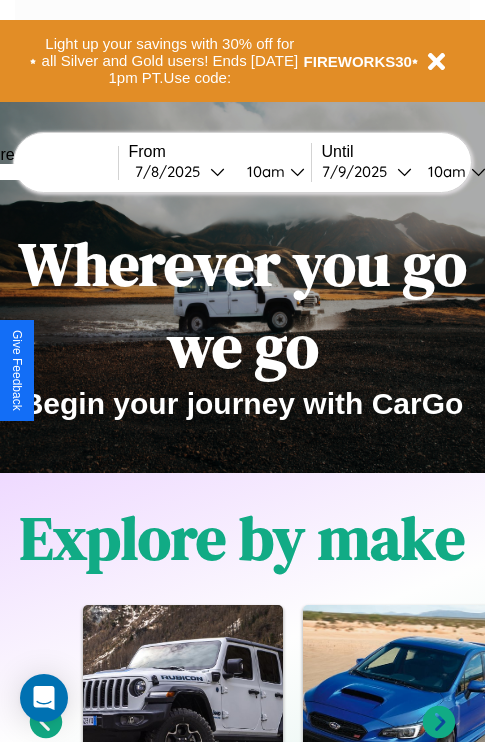 click at bounding box center [43, 172] 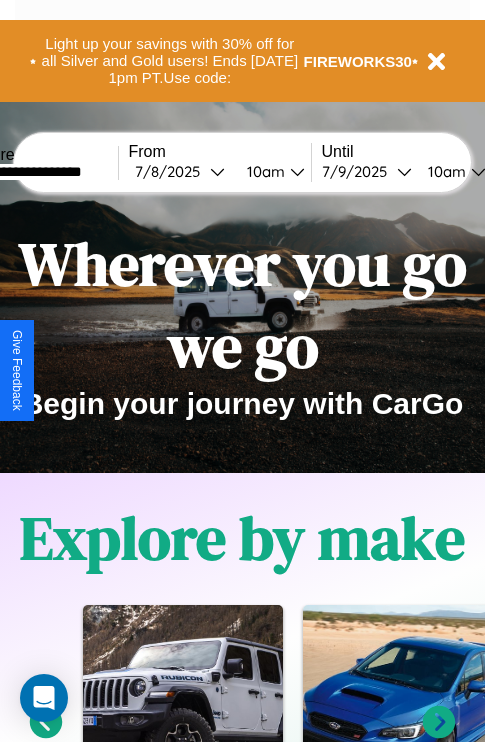 type on "**********" 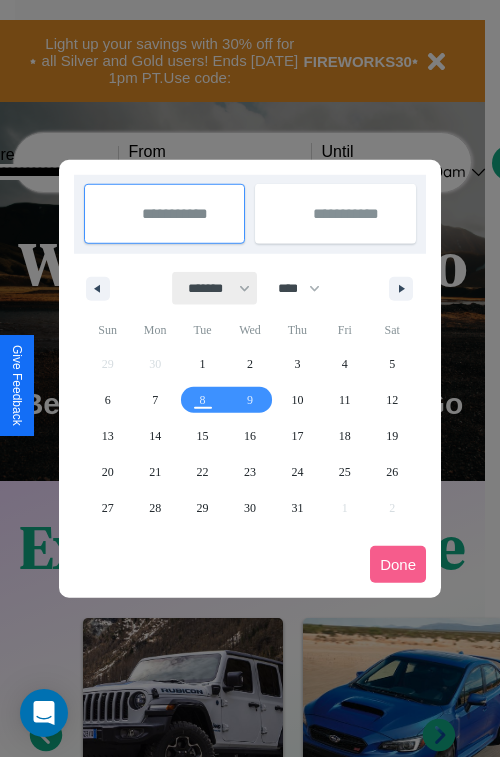 click on "******* ******** ***** ***** *** **** **** ****** ********* ******* ******** ********" at bounding box center [215, 288] 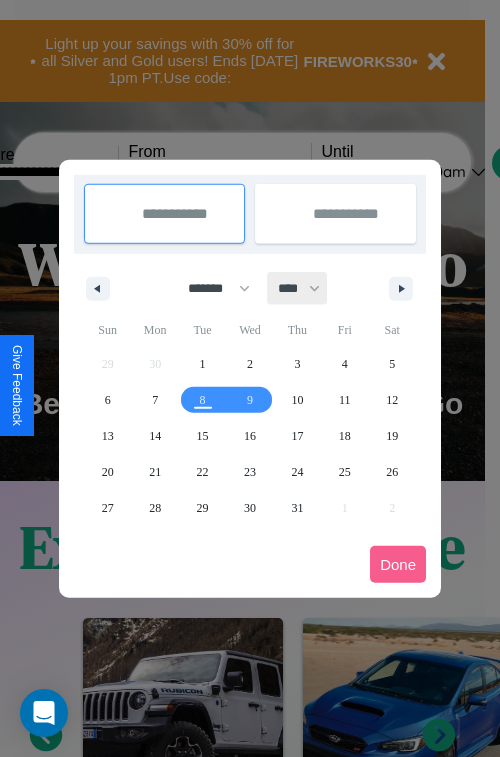 click on "**** **** **** **** **** **** **** **** **** **** **** **** **** **** **** **** **** **** **** **** **** **** **** **** **** **** **** **** **** **** **** **** **** **** **** **** **** **** **** **** **** **** **** **** **** **** **** **** **** **** **** **** **** **** **** **** **** **** **** **** **** **** **** **** **** **** **** **** **** **** **** **** **** **** **** **** **** **** **** **** **** **** **** **** **** **** **** **** **** **** **** **** **** **** **** **** **** **** **** **** **** **** **** **** **** **** **** **** **** **** **** **** **** **** **** **** **** **** **** **** ****" at bounding box center [298, 288] 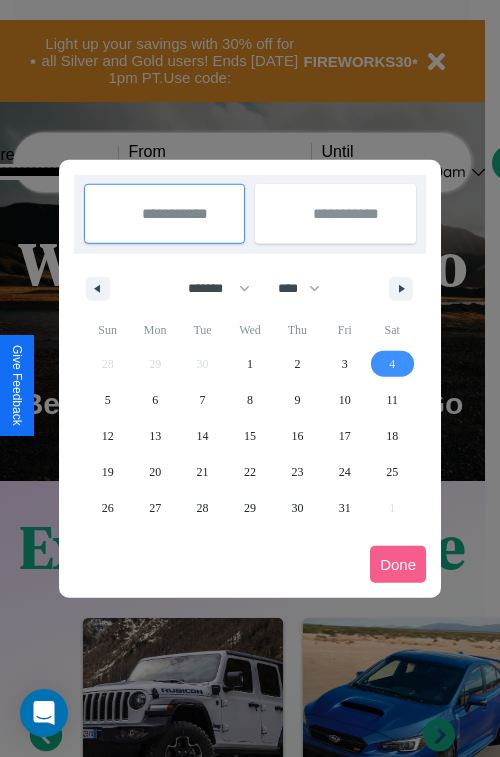 click on "4" at bounding box center [392, 364] 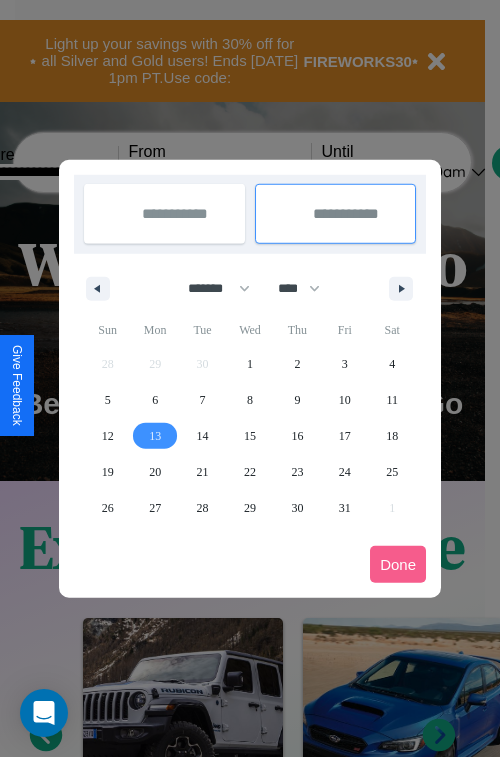 click on "13" at bounding box center [155, 436] 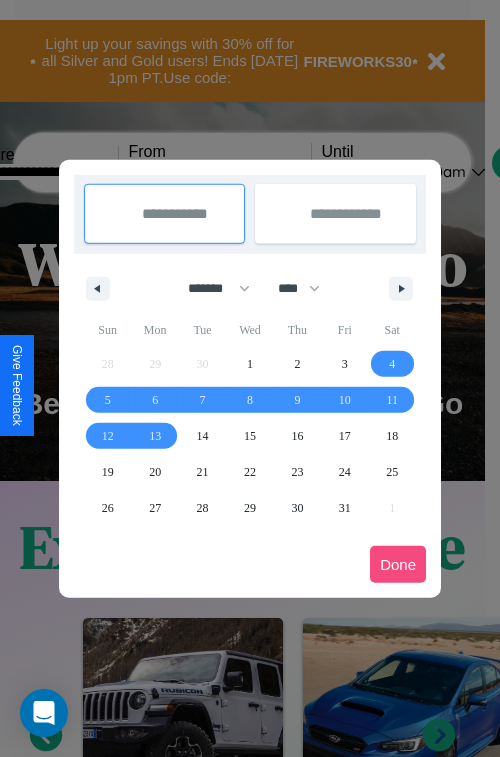 click on "Done" at bounding box center [398, 564] 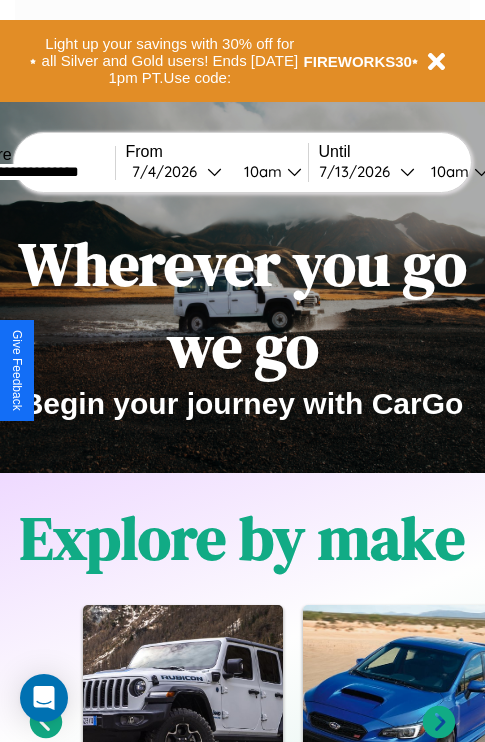 scroll, scrollTop: 0, scrollLeft: 70, axis: horizontal 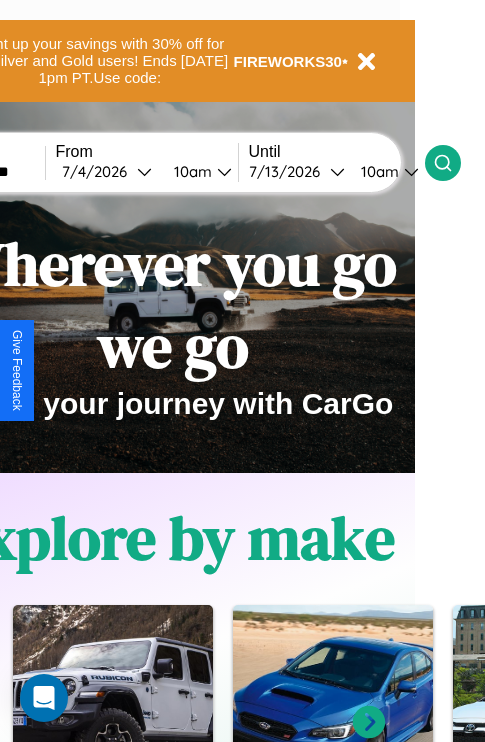 click 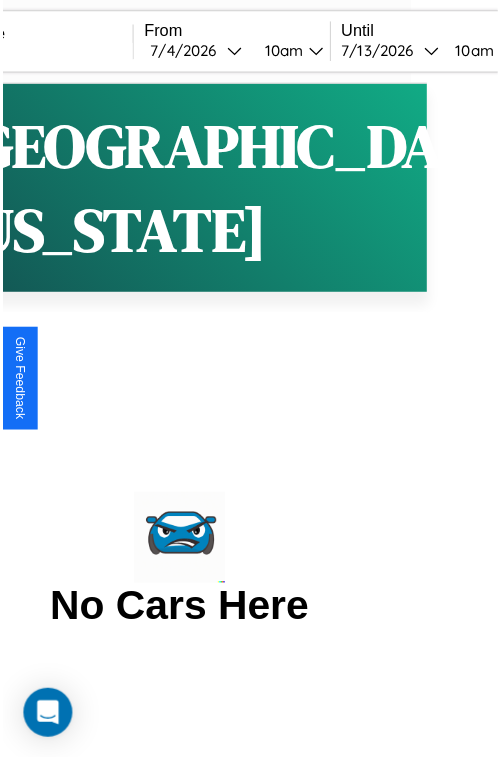 scroll, scrollTop: 0, scrollLeft: 0, axis: both 